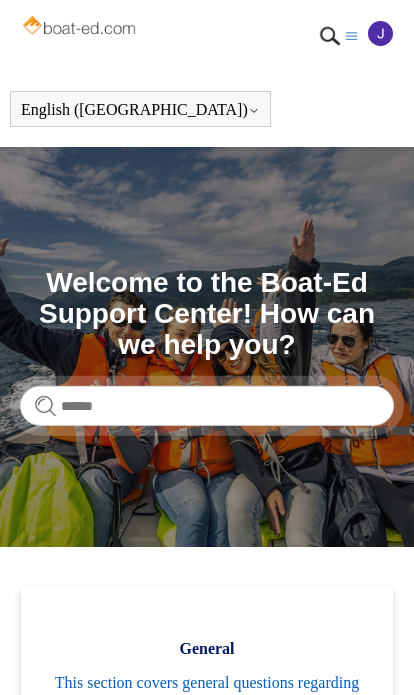 scroll, scrollTop: 20, scrollLeft: 0, axis: vertical 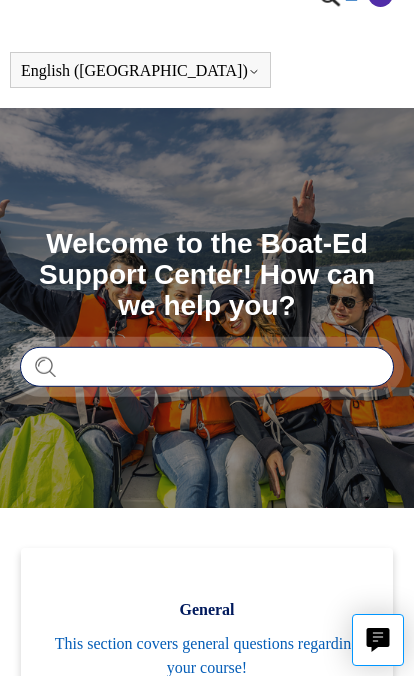 click at bounding box center [207, 386] 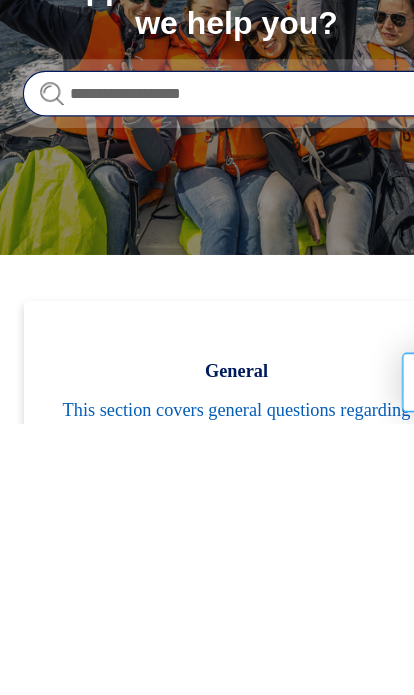 scroll, scrollTop: 0, scrollLeft: 0, axis: both 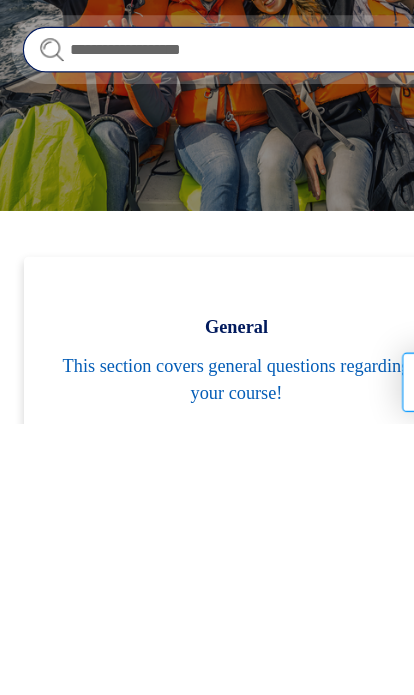 type on "**********" 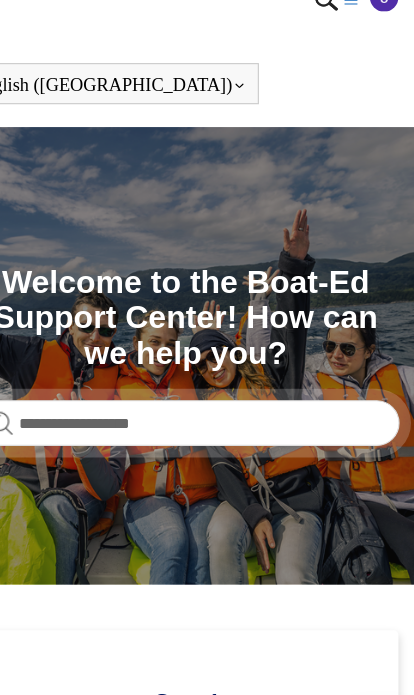 scroll, scrollTop: 30, scrollLeft: 0, axis: vertical 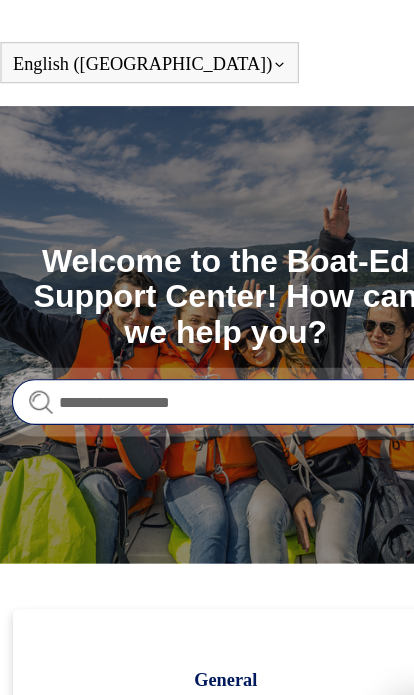 click on "**********" at bounding box center [207, 376] 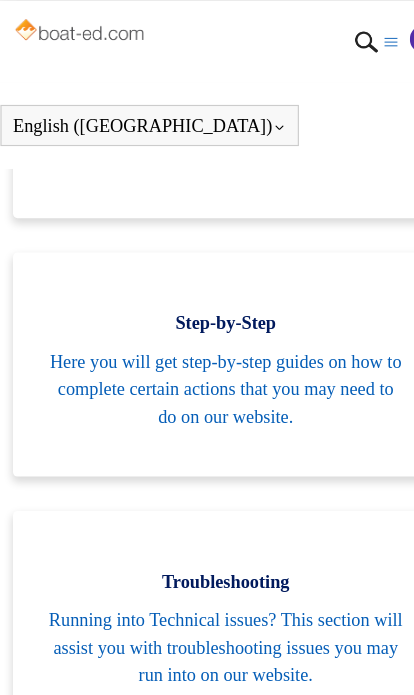 scroll, scrollTop: 695, scrollLeft: 0, axis: vertical 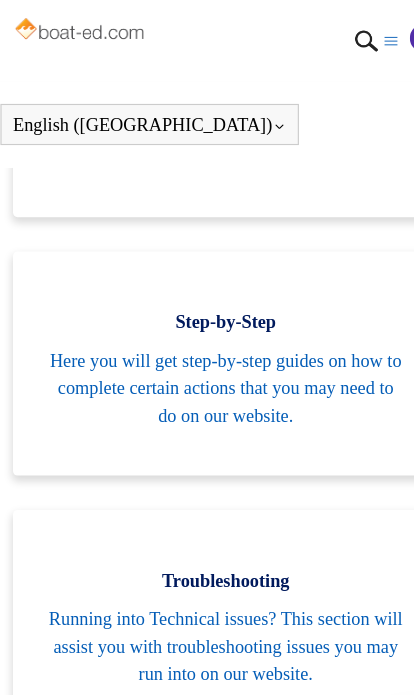 click on "Here you will get step-by-step guides on how to complete certain actions that you may need to do on our website." at bounding box center [207, 340] 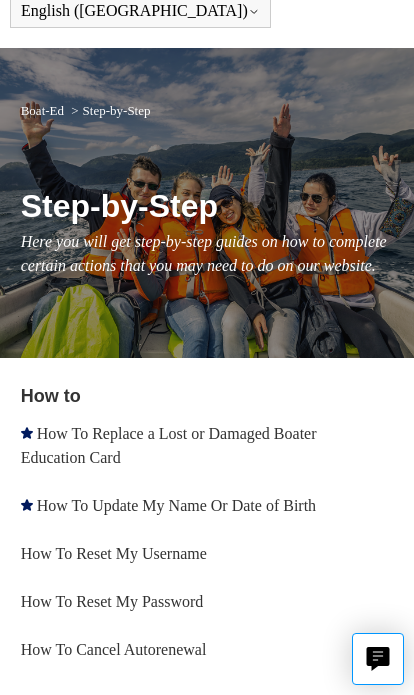 scroll, scrollTop: 128, scrollLeft: 0, axis: vertical 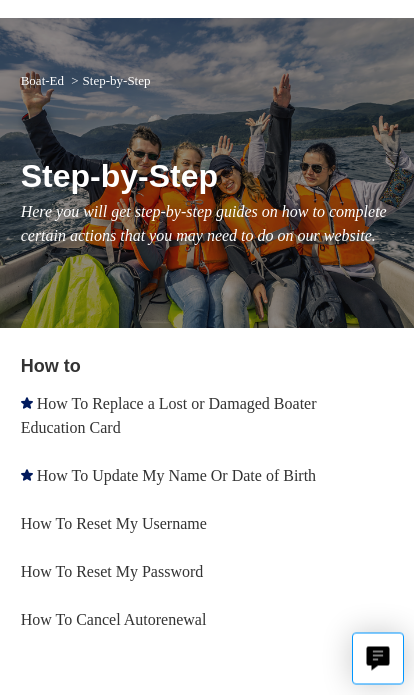 click on "How To Cancel Autorenewal" at bounding box center [114, 620] 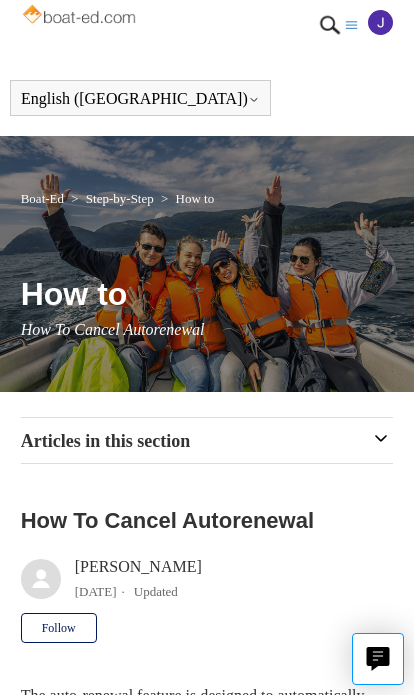 scroll, scrollTop: 25, scrollLeft: 0, axis: vertical 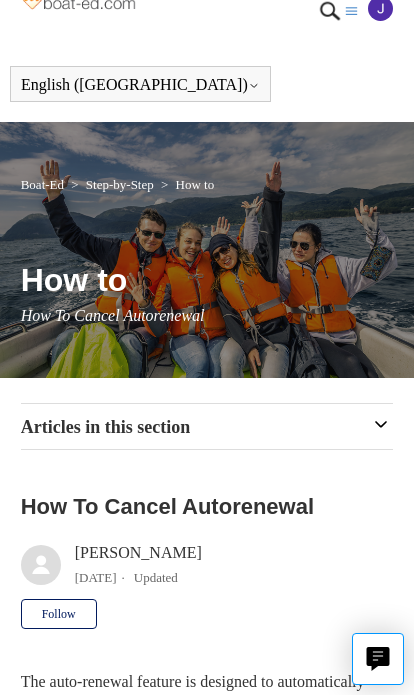 click 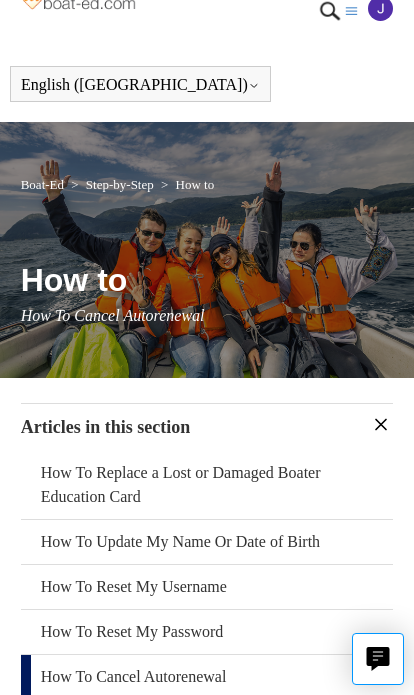 click on "How To Reset My Password" at bounding box center (207, 632) 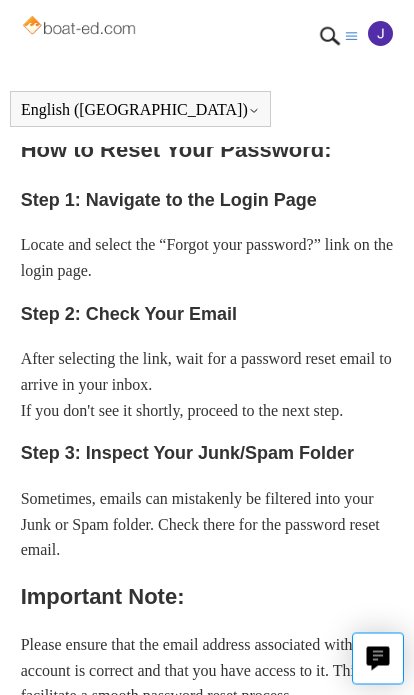 scroll, scrollTop: 579, scrollLeft: 0, axis: vertical 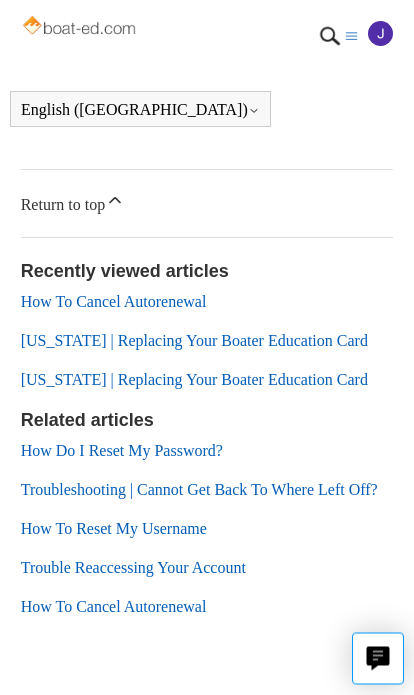 click on "Trouble Reaccessing Your Account" at bounding box center [133, 568] 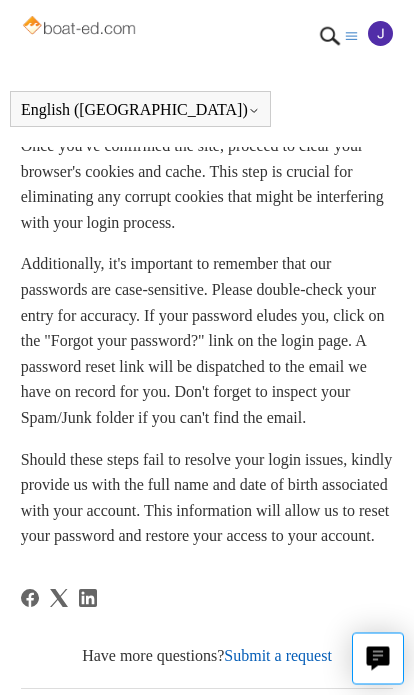 scroll, scrollTop: 599, scrollLeft: 0, axis: vertical 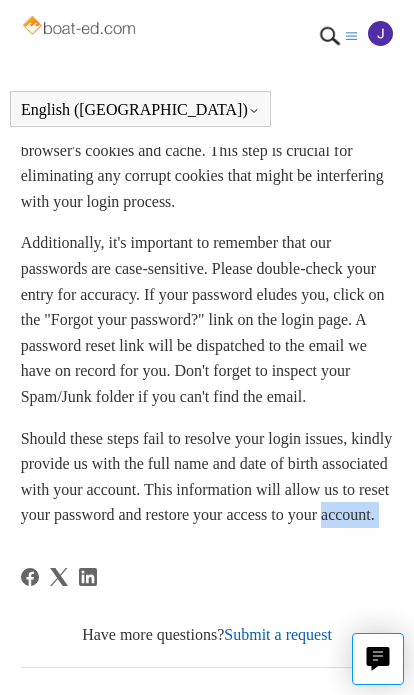 click on "Submit a request" at bounding box center (278, 634) 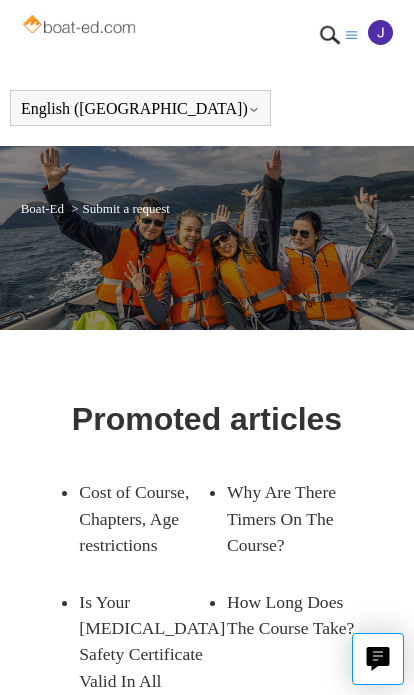 scroll, scrollTop: 0, scrollLeft: 0, axis: both 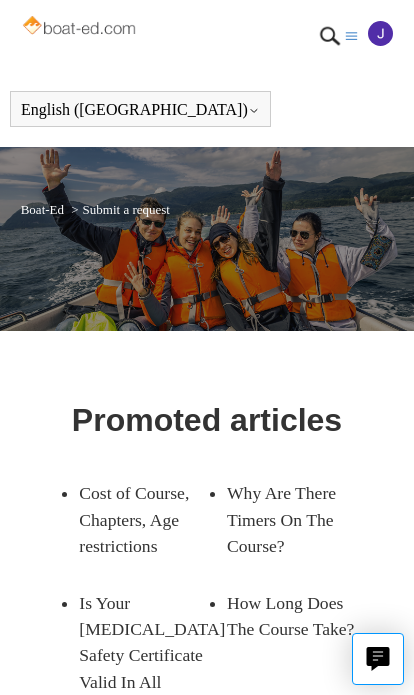 click on "Boat-Ed" at bounding box center [42, 209] 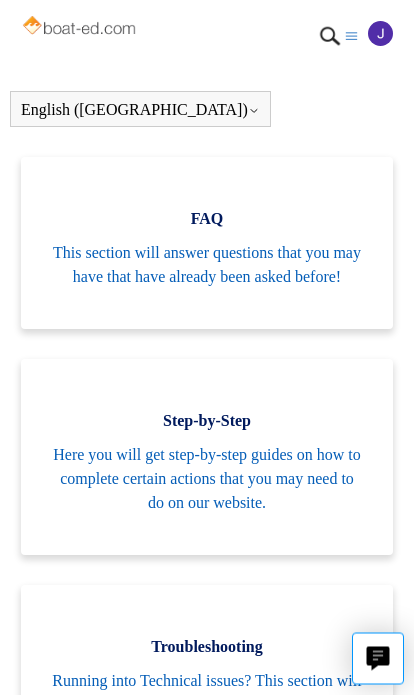 scroll, scrollTop: 556, scrollLeft: 0, axis: vertical 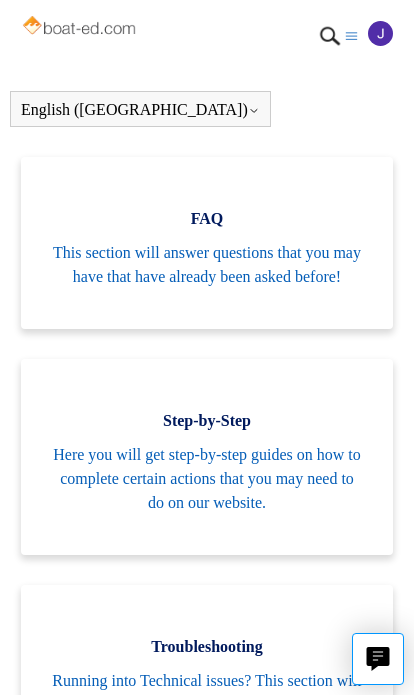 click on "Here you will get step-by-step guides on how to complete certain actions that you may need to do on our website." at bounding box center [207, 479] 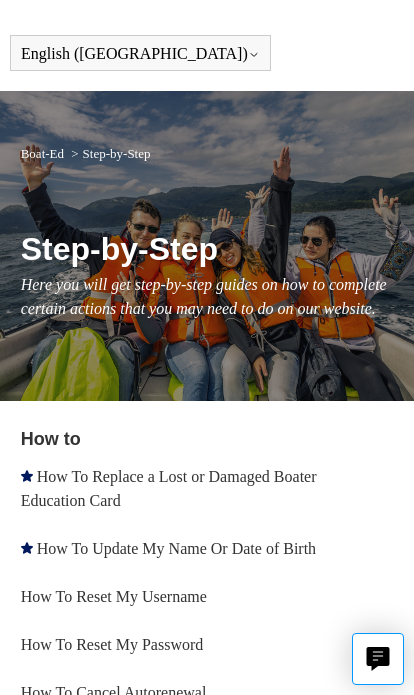 scroll, scrollTop: 128, scrollLeft: 0, axis: vertical 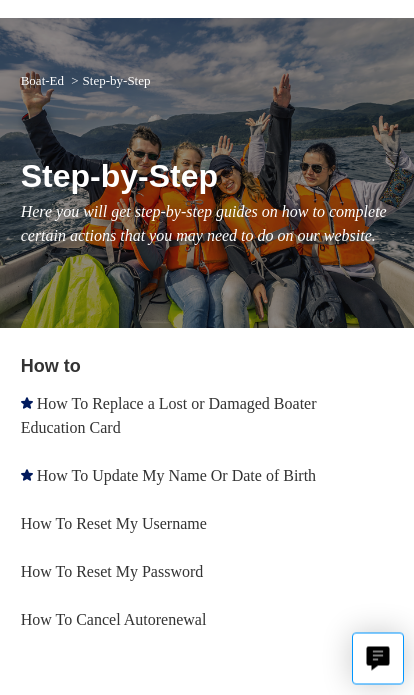 click on "How To Reset My Username" at bounding box center [207, 525] 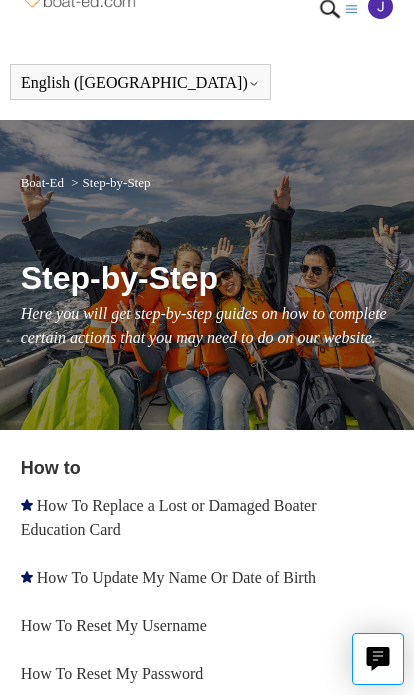 scroll, scrollTop: 0, scrollLeft: 0, axis: both 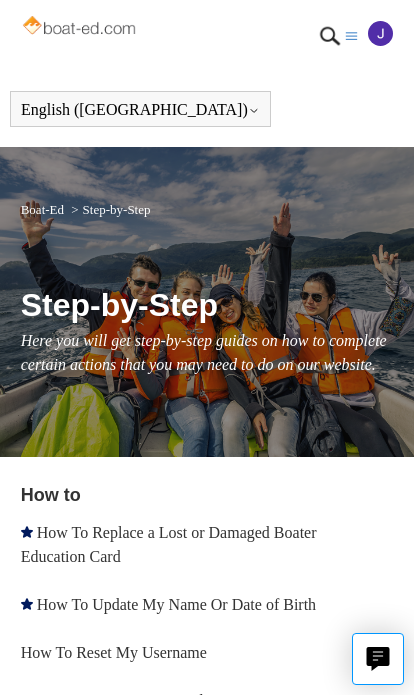 click at bounding box center (330, 36) 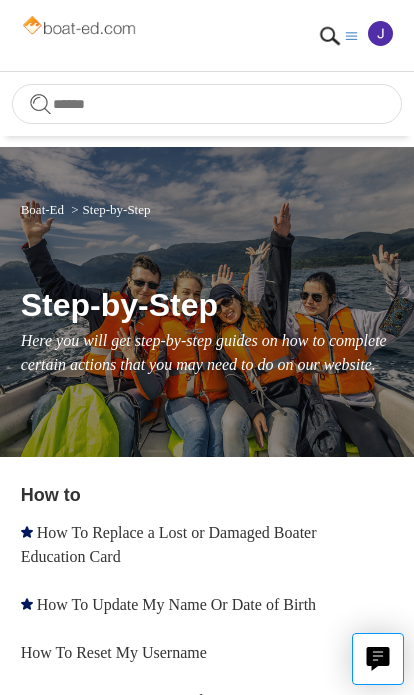 click at bounding box center (380, 33) 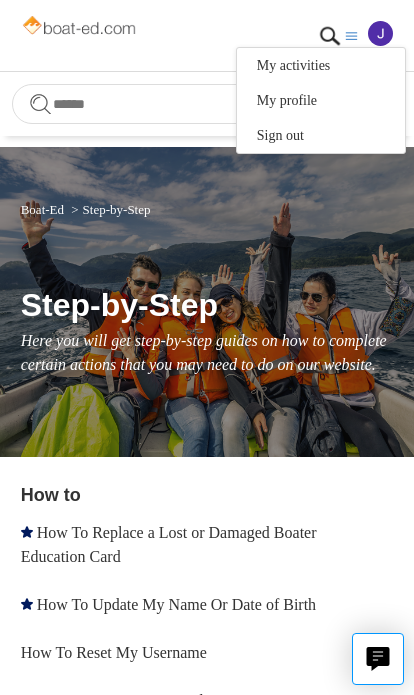 click on "Here you will get step-by-step guides on how to complete certain actions that you may need to do on our website." at bounding box center (207, 353) 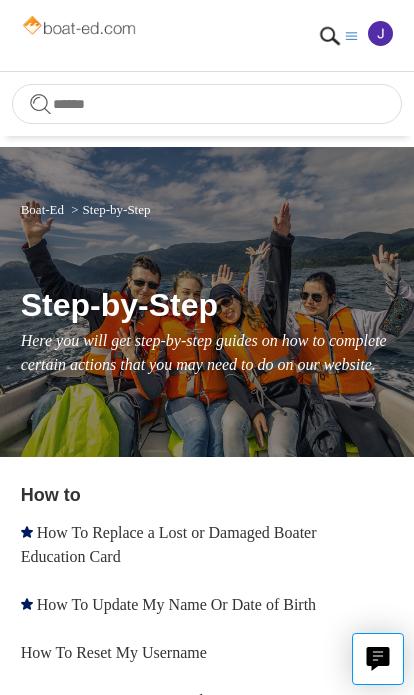 click on "Submit a request
John
My activities
My profile
Sign out" at bounding box center [207, 35] 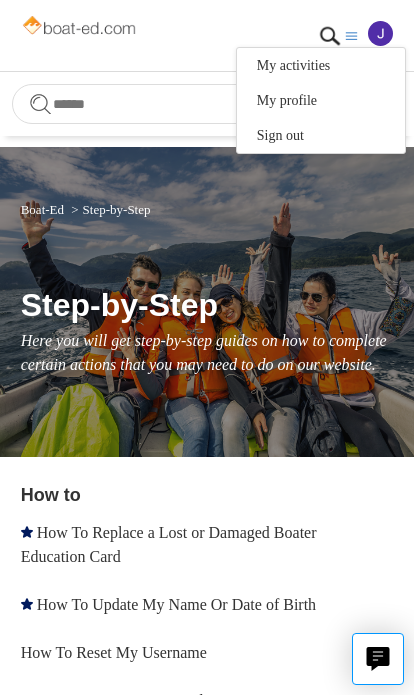 click on "My profile" at bounding box center (321, 100) 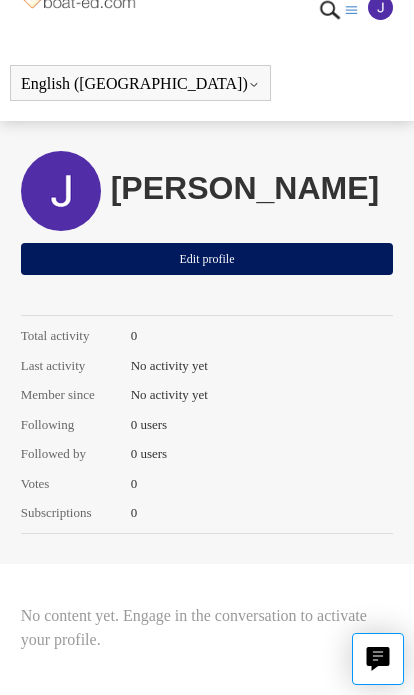 scroll, scrollTop: 25, scrollLeft: 0, axis: vertical 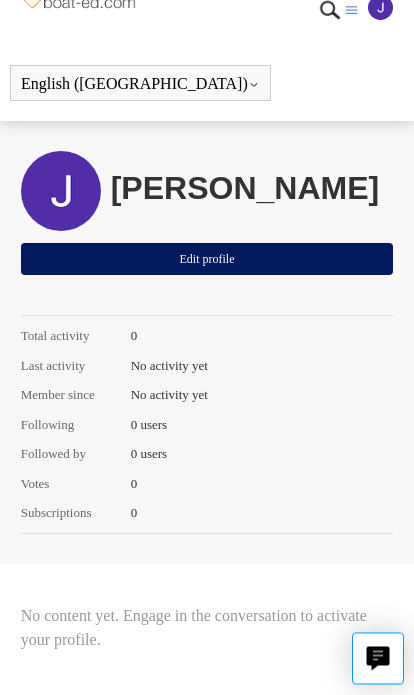 click on "Edit profile" at bounding box center [207, 260] 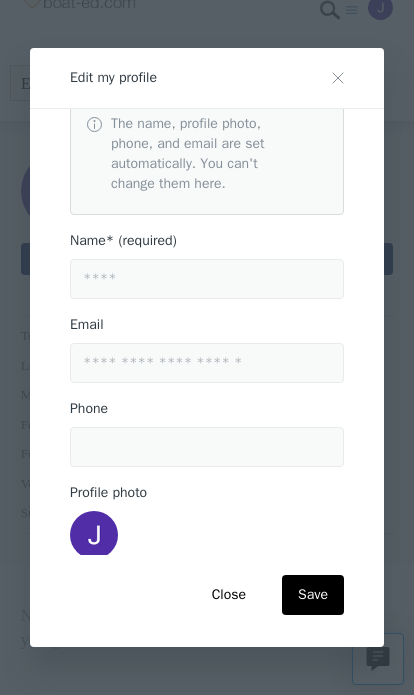 scroll, scrollTop: 93, scrollLeft: 0, axis: vertical 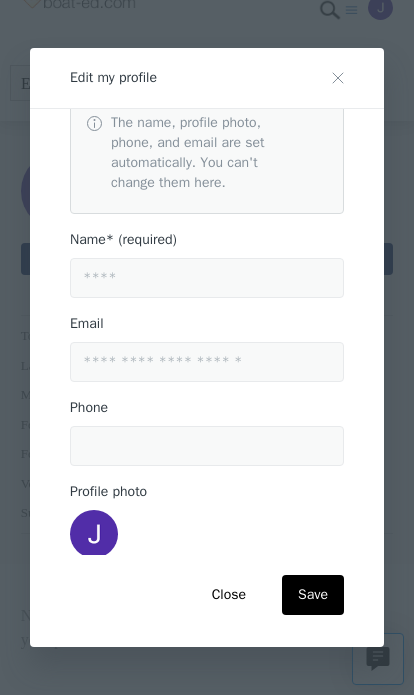 click on "Manage 2FA" 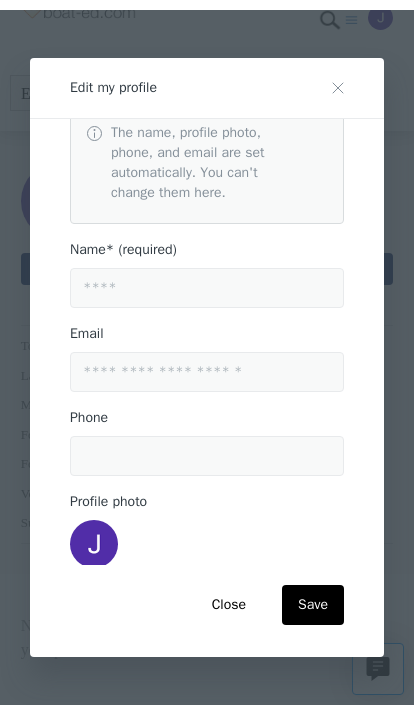 scroll, scrollTop: 16, scrollLeft: 0, axis: vertical 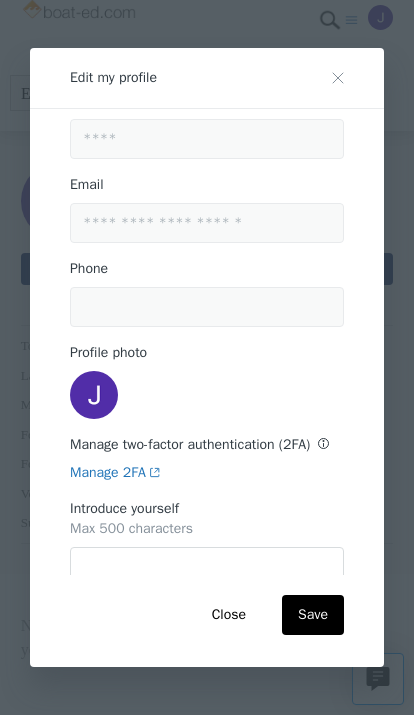 click on "Save" at bounding box center (313, 615) 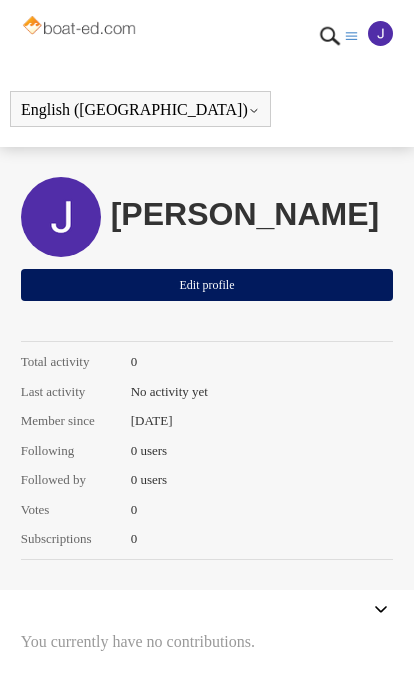 scroll, scrollTop: 20, scrollLeft: 0, axis: vertical 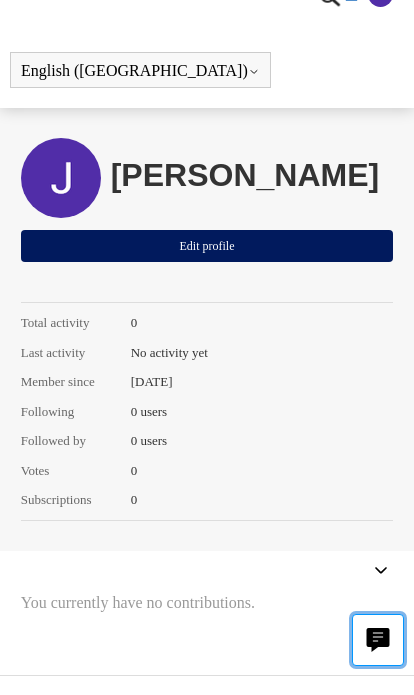 click 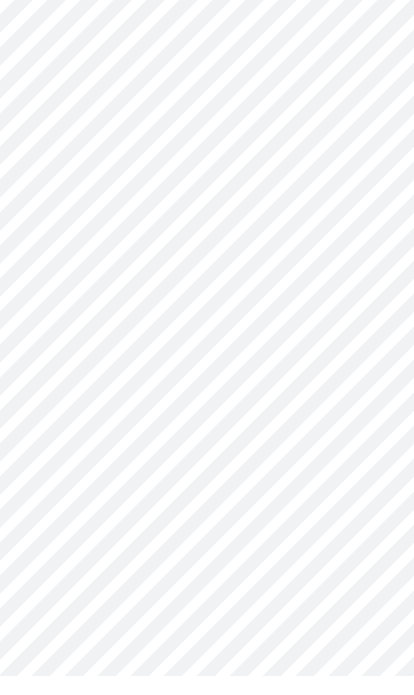 scroll, scrollTop: 0, scrollLeft: 0, axis: both 